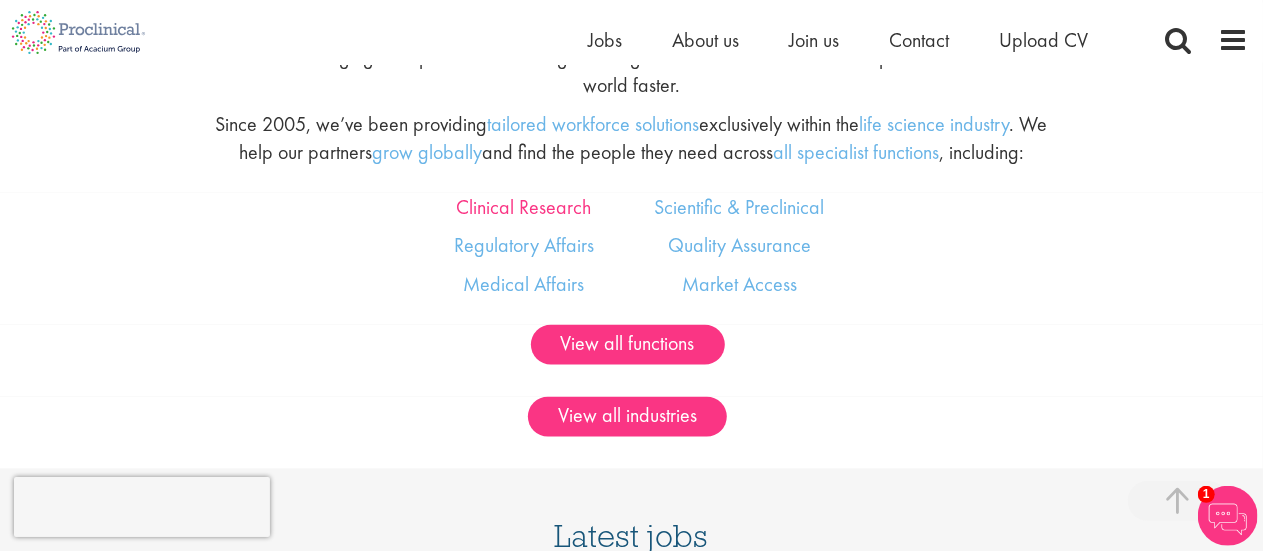 scroll, scrollTop: 1100, scrollLeft: 0, axis: vertical 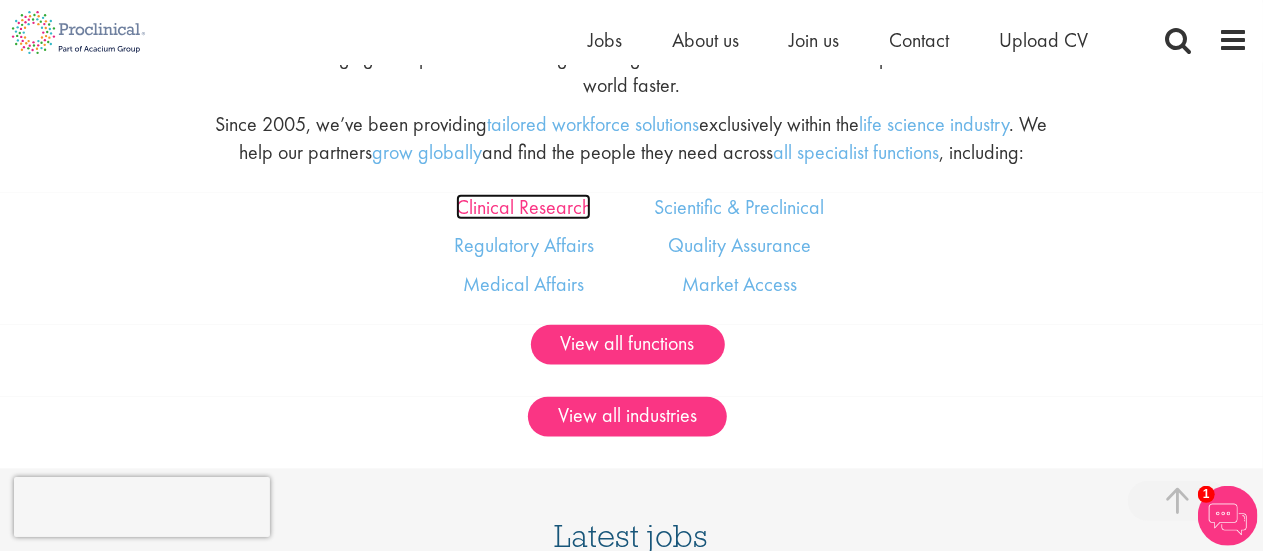 click on "Clinical Research" at bounding box center [523, 207] 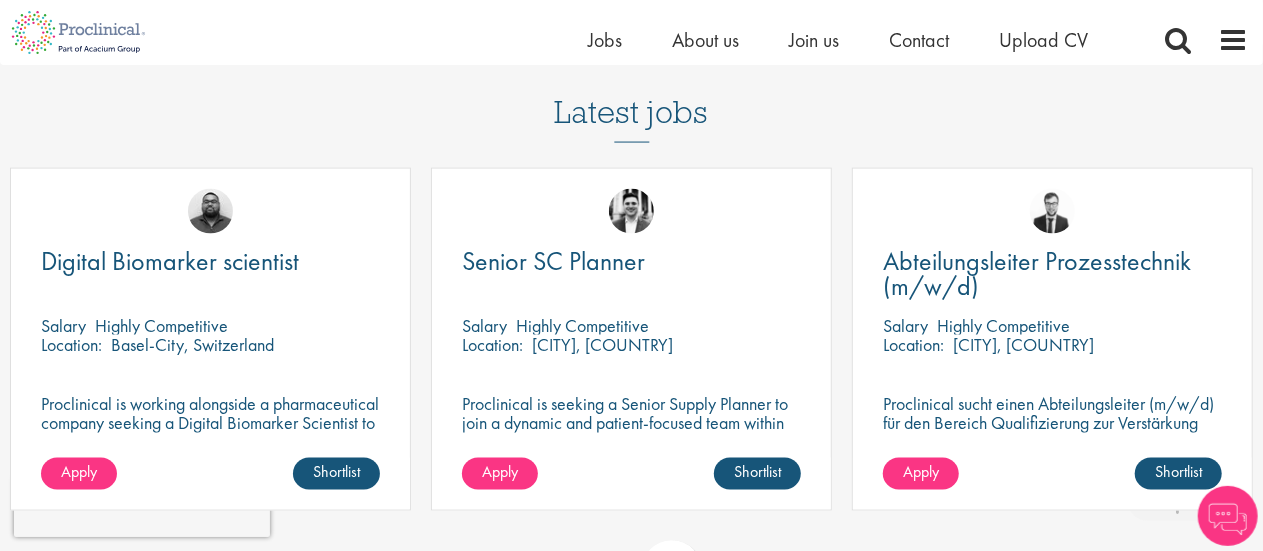scroll, scrollTop: 1524, scrollLeft: 0, axis: vertical 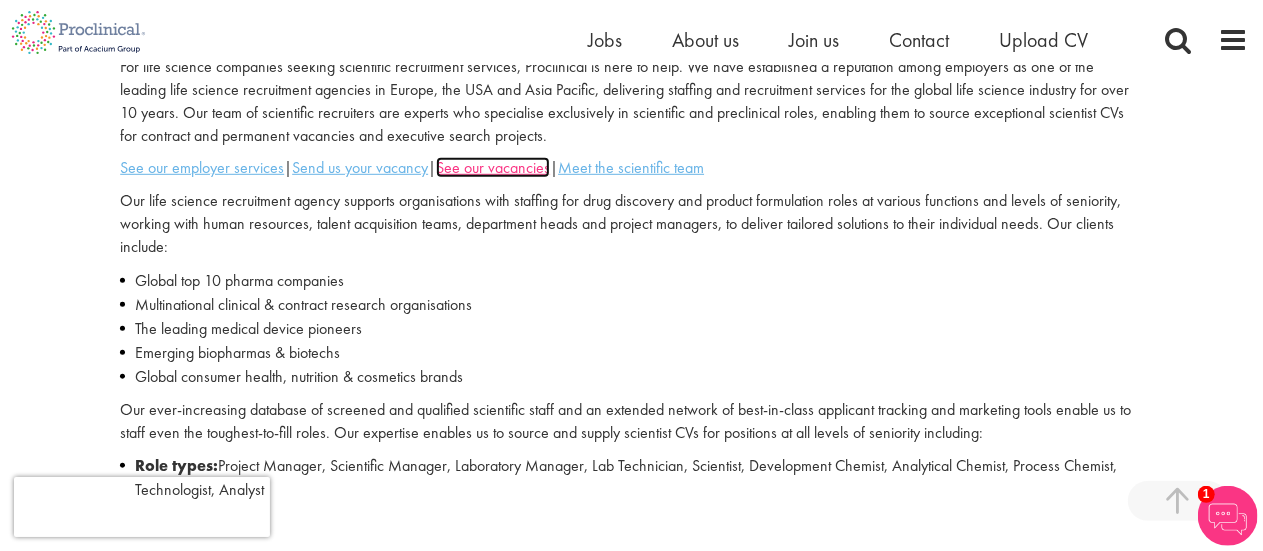 click on "See our vacancies" at bounding box center (493, 167) 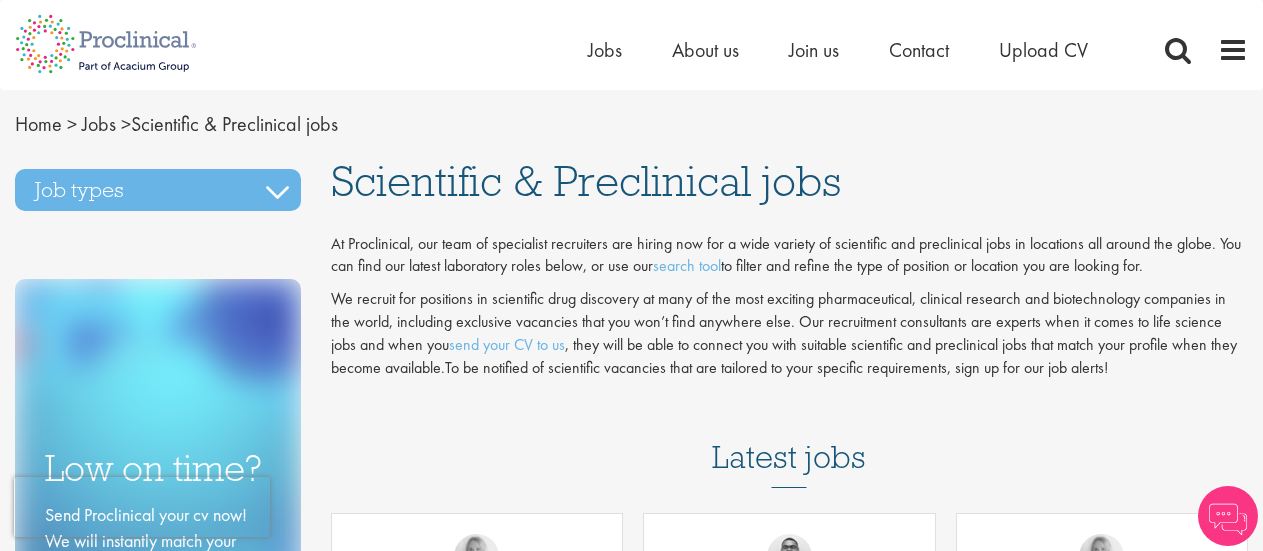 scroll, scrollTop: 0, scrollLeft: 0, axis: both 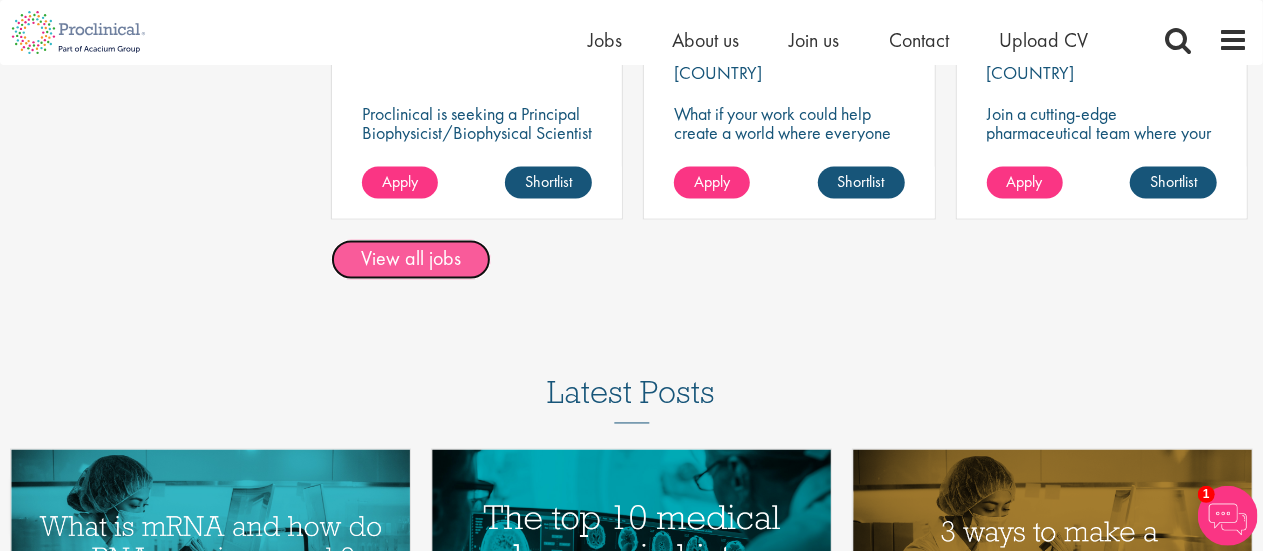 click on "View all jobs" at bounding box center (411, 260) 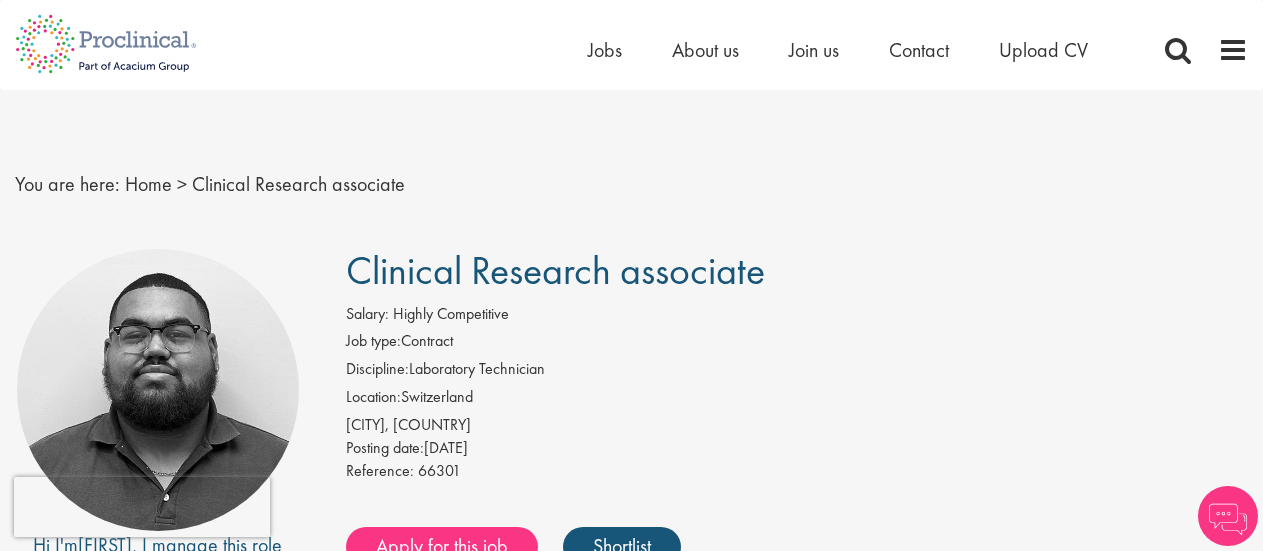 scroll, scrollTop: 0, scrollLeft: 0, axis: both 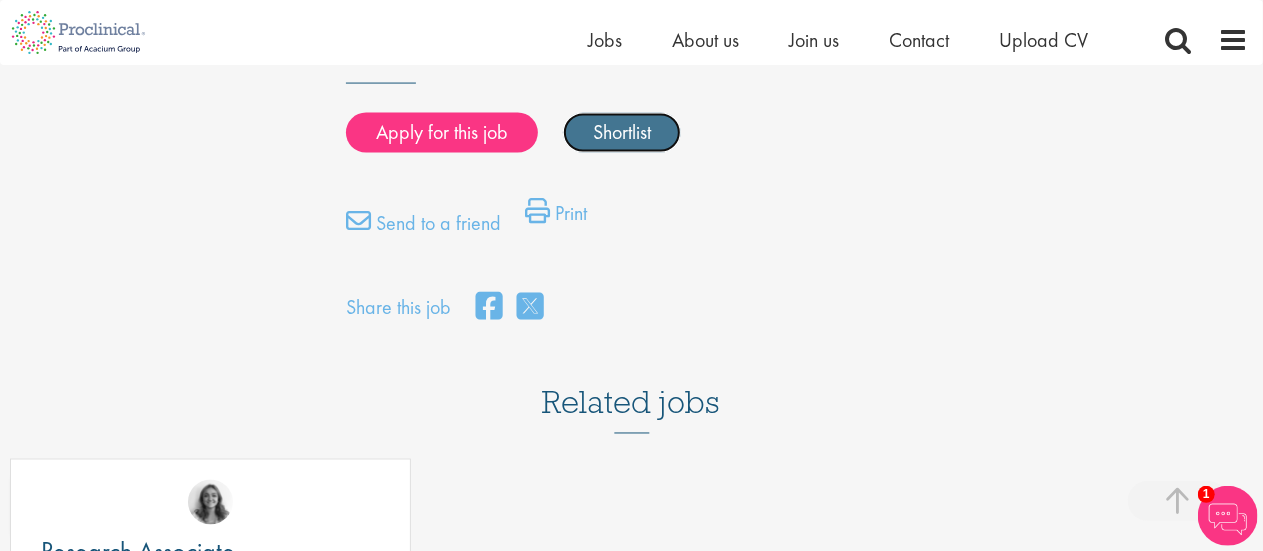 click on "Shortlist" at bounding box center [622, 133] 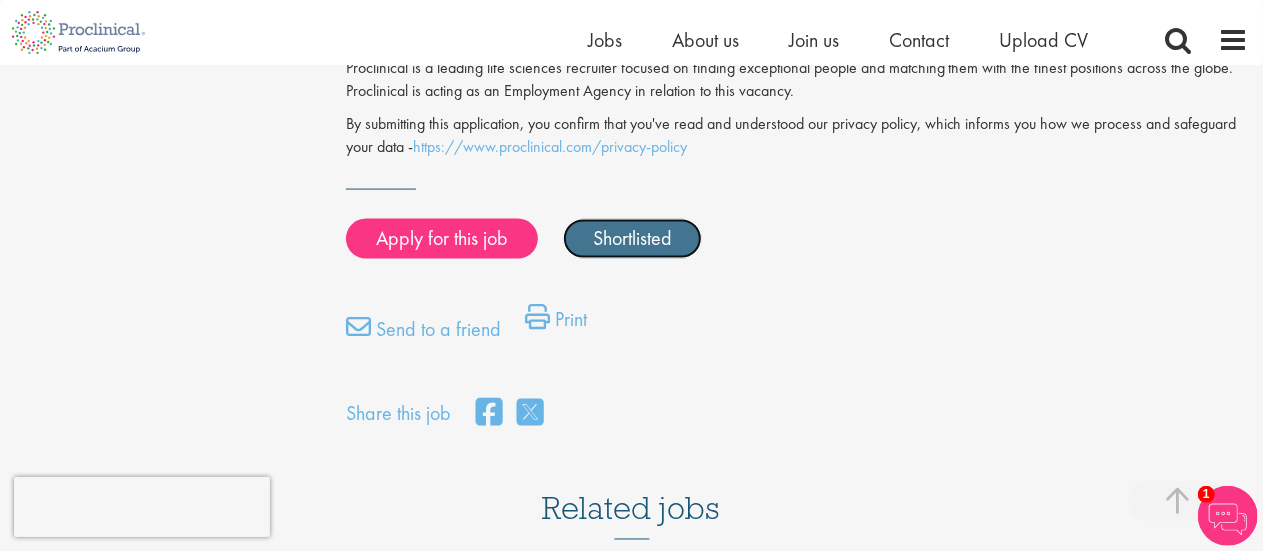 scroll, scrollTop: 1378, scrollLeft: 0, axis: vertical 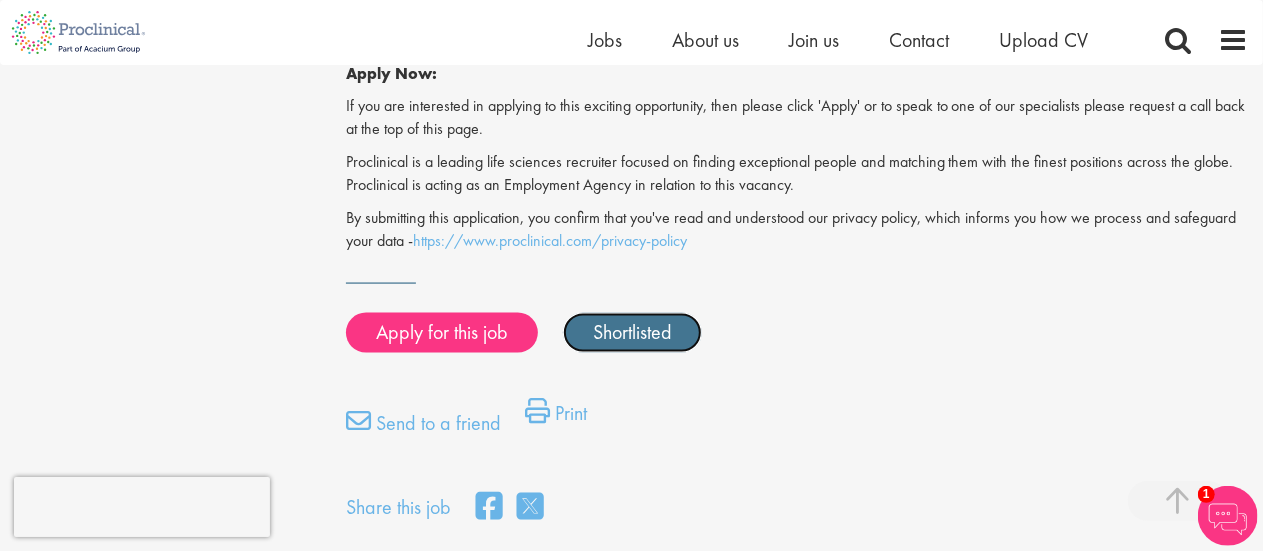 click on "Shortlisted" at bounding box center (632, 333) 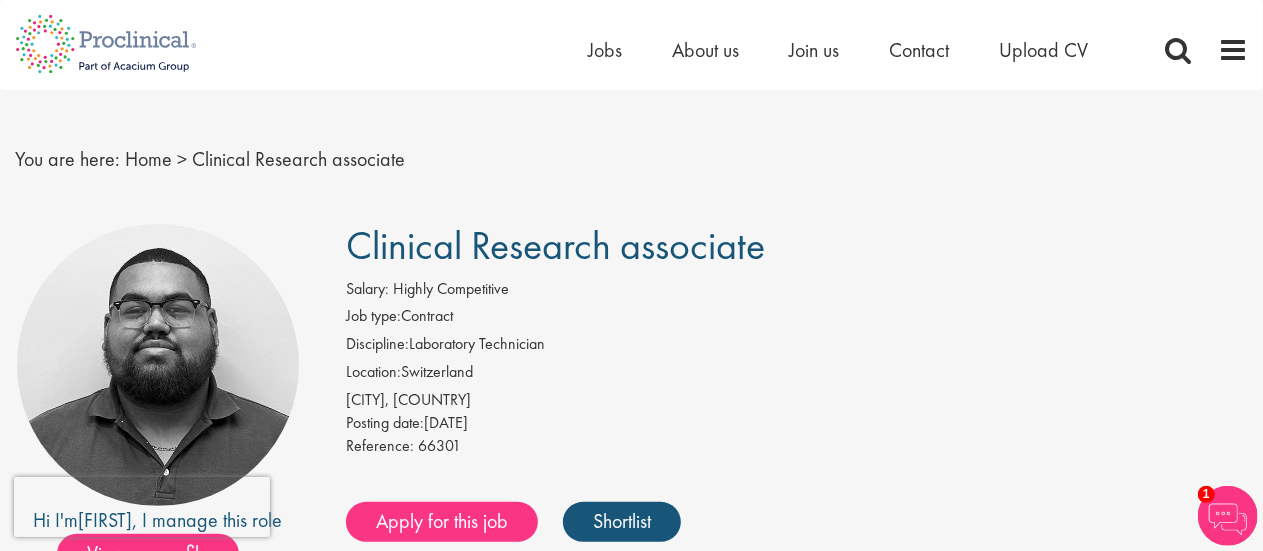 scroll, scrollTop: 0, scrollLeft: 0, axis: both 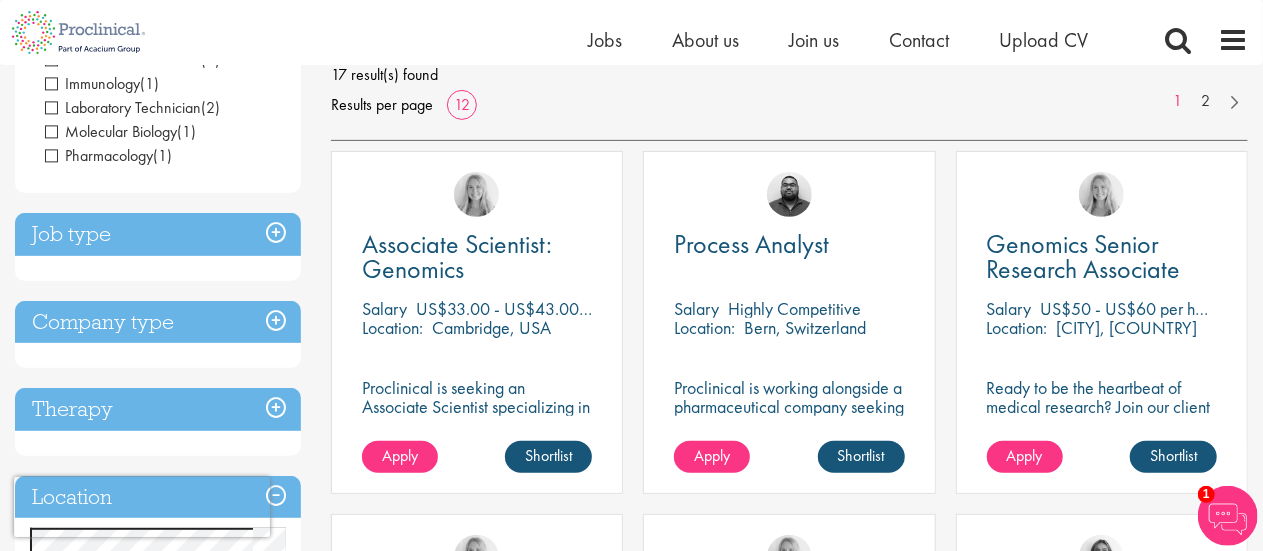 click on "Job type" at bounding box center (158, 234) 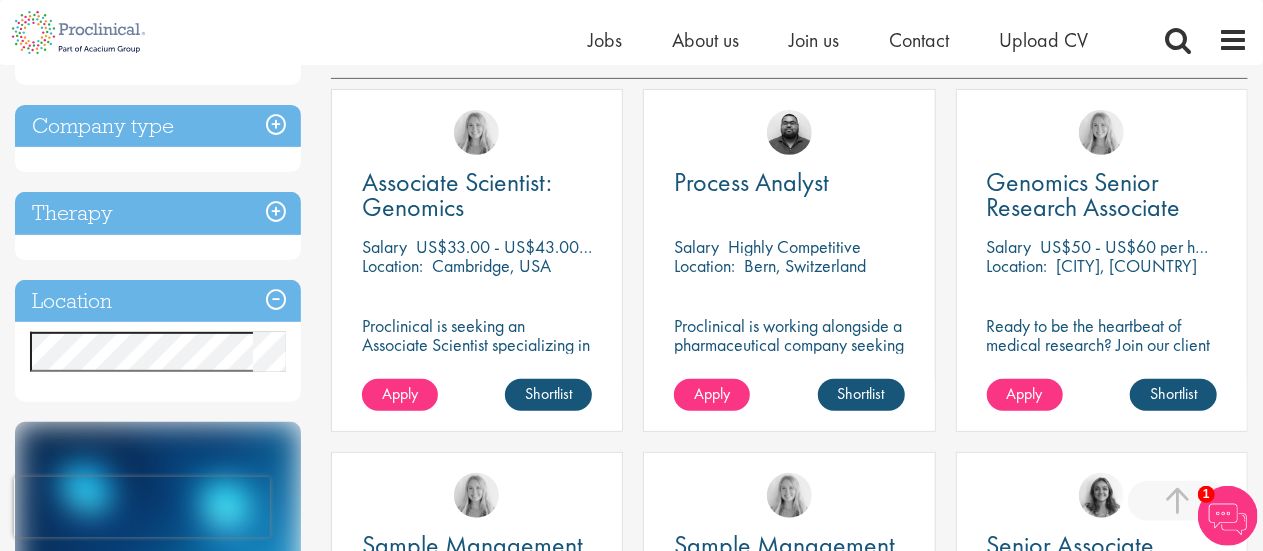 scroll, scrollTop: 300, scrollLeft: 0, axis: vertical 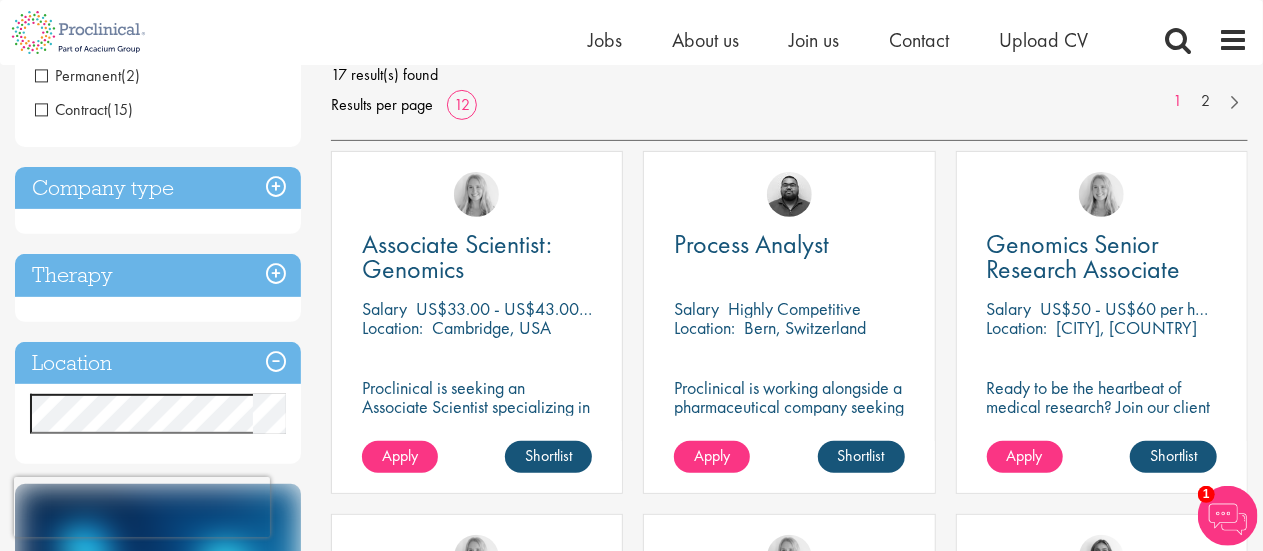 click on "Contract" at bounding box center (71, 109) 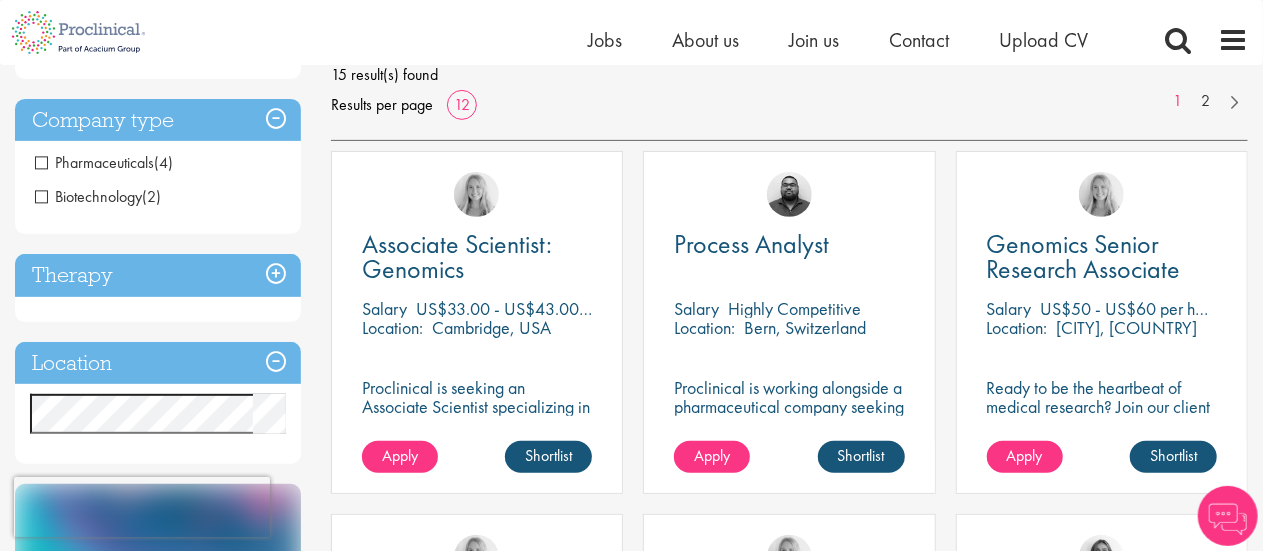 scroll, scrollTop: 200, scrollLeft: 0, axis: vertical 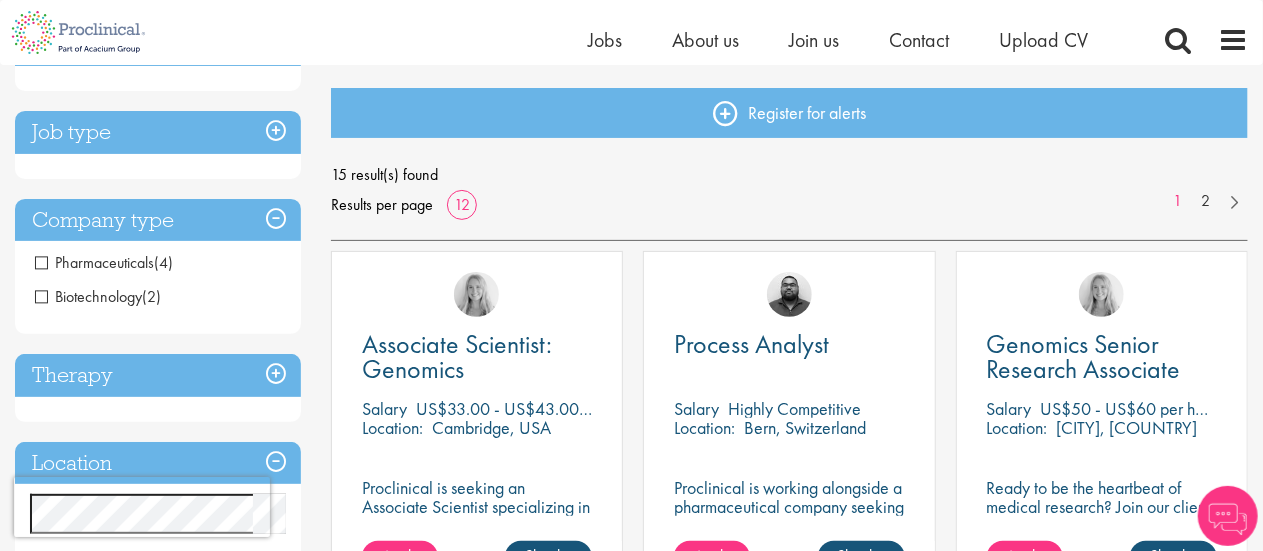 click on "Company type" at bounding box center [158, 220] 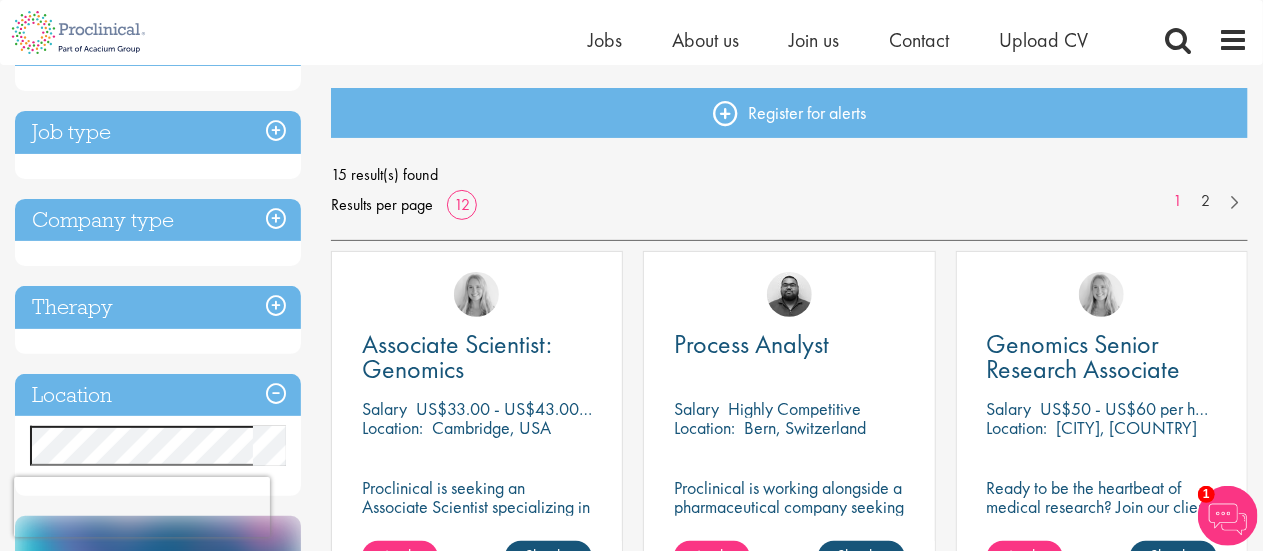 click on "Therapy" at bounding box center (158, 307) 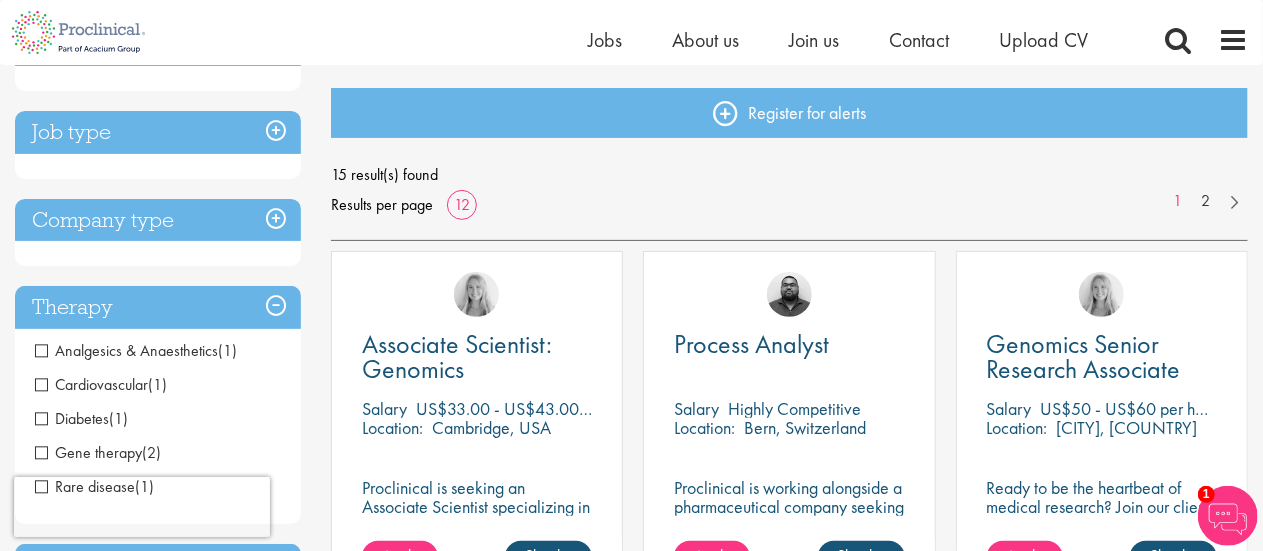 click on "Therapy" at bounding box center (158, 307) 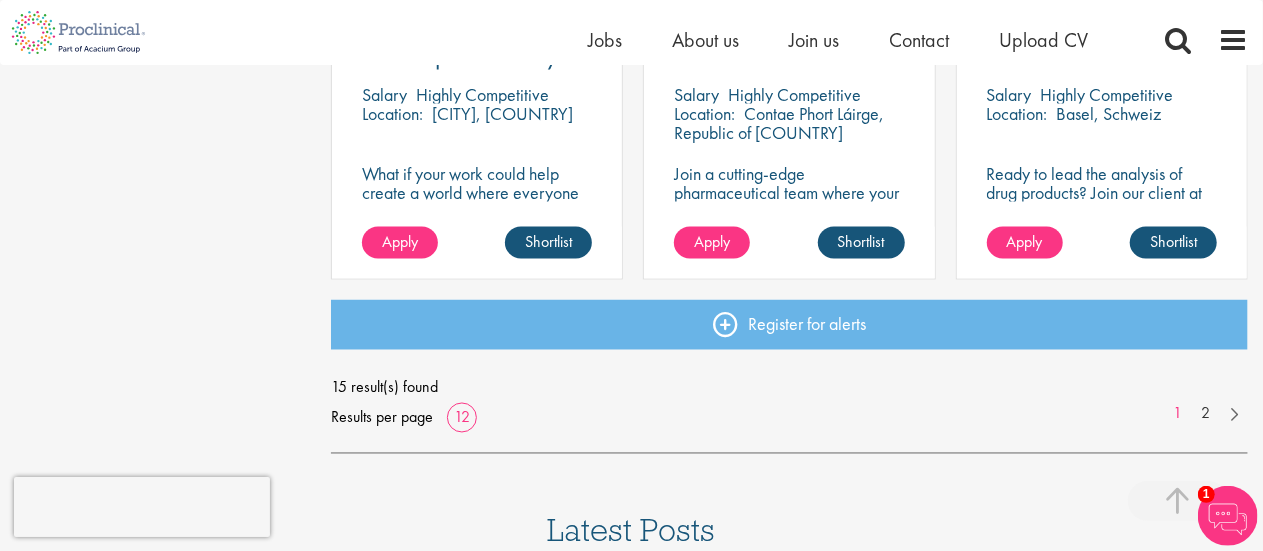 scroll, scrollTop: 1600, scrollLeft: 0, axis: vertical 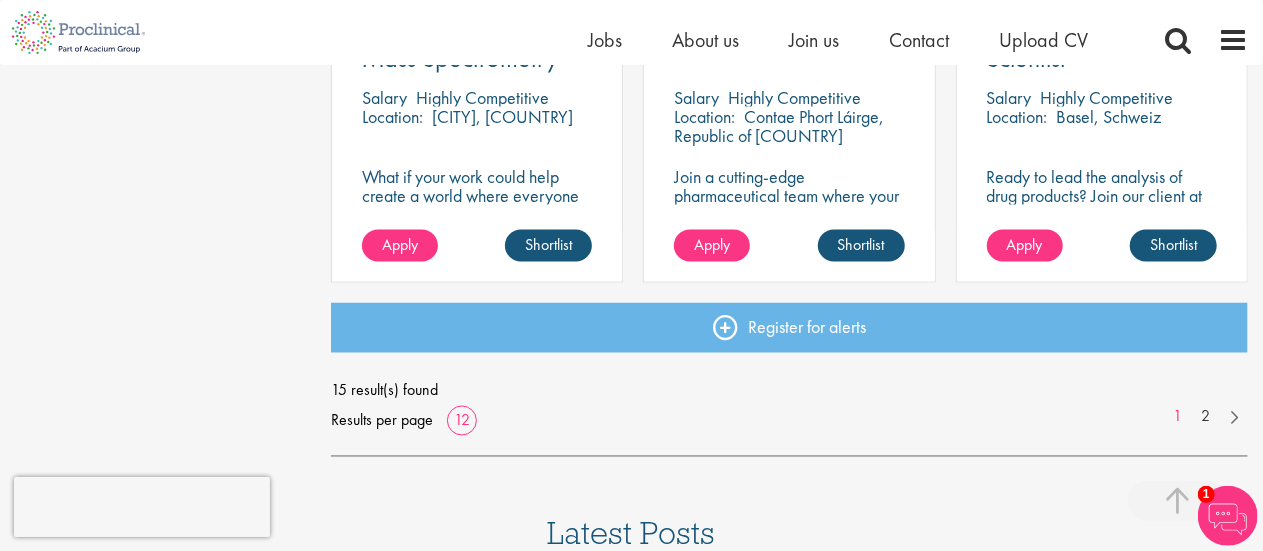 click on "15 result(s) found
Results per page
12
1
2" at bounding box center (789, 406) 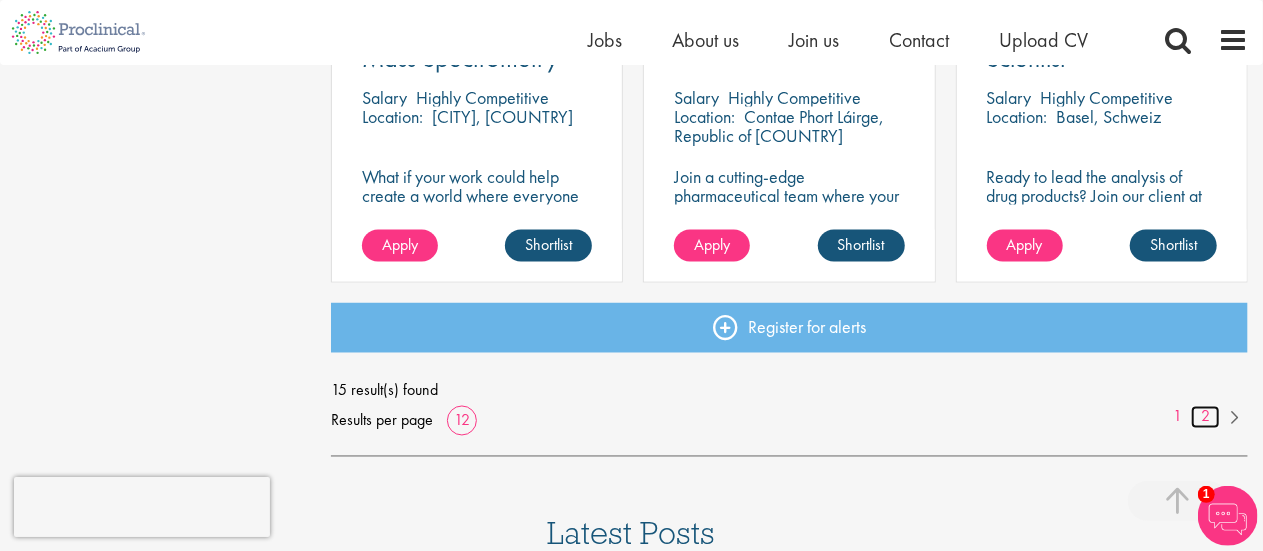 click on "2" at bounding box center [1205, 417] 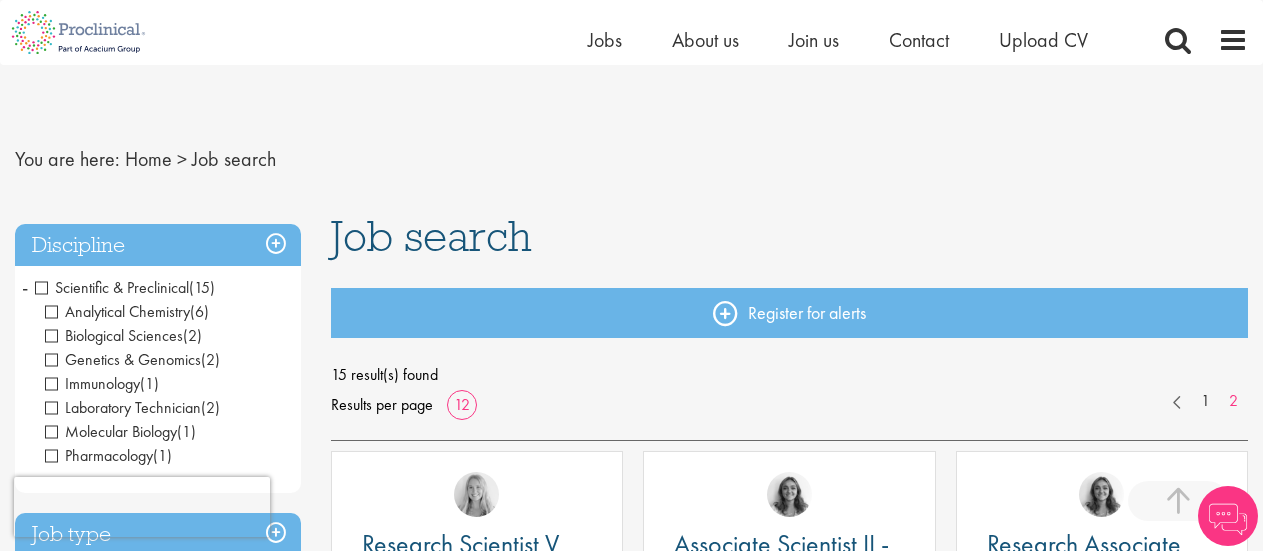 scroll, scrollTop: 382, scrollLeft: 0, axis: vertical 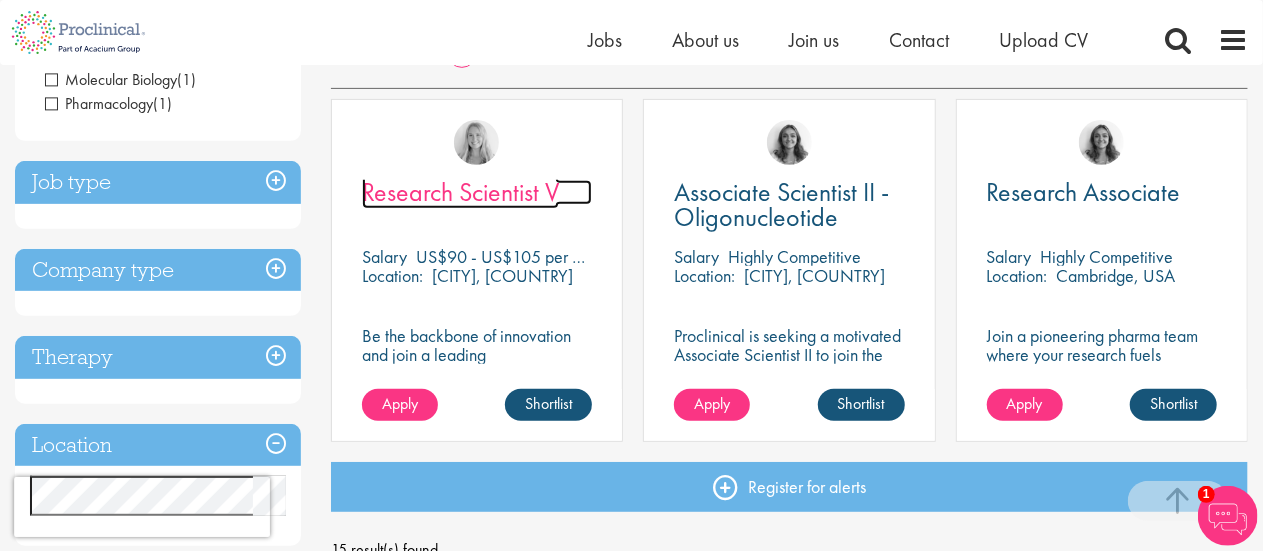 click on "Research Scientist V" at bounding box center [460, 192] 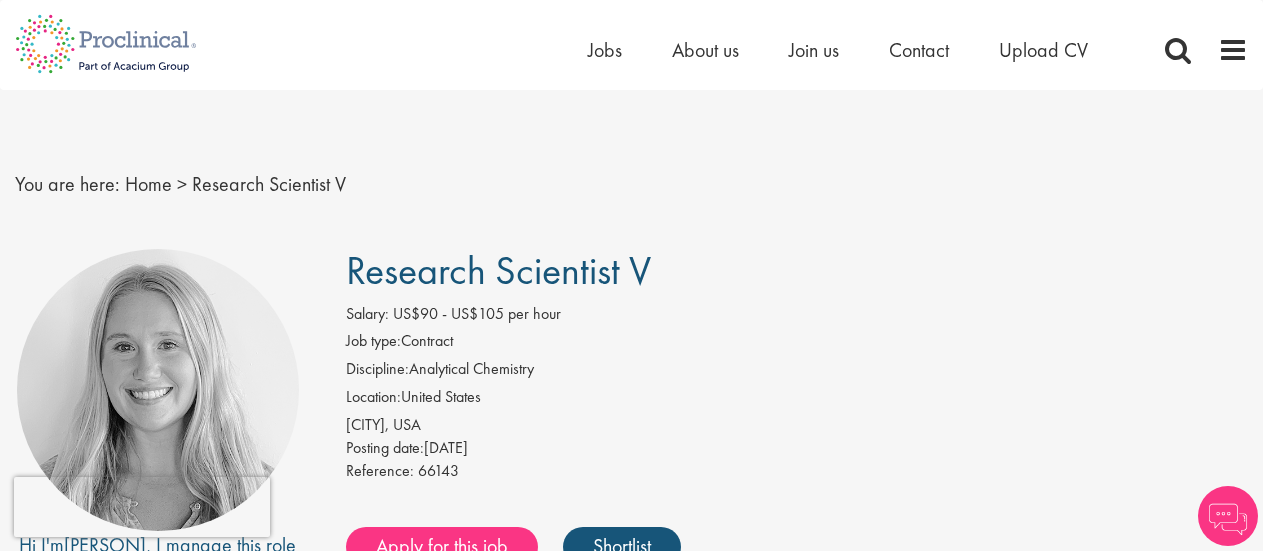scroll, scrollTop: 0, scrollLeft: 0, axis: both 